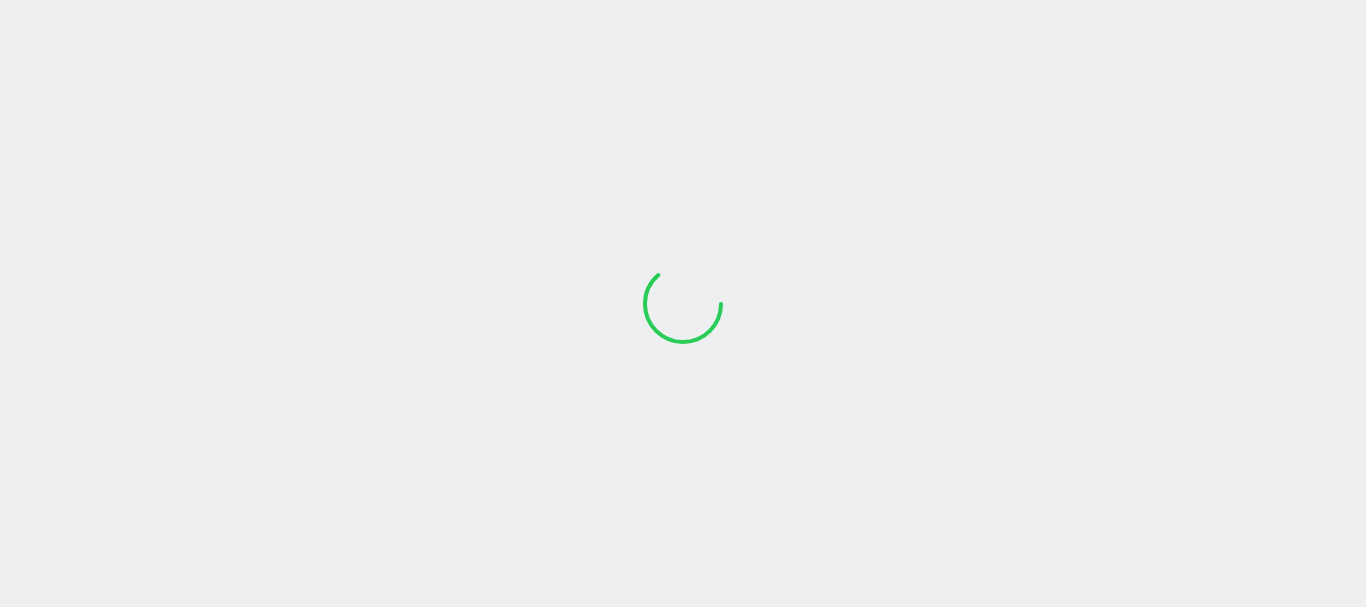 scroll, scrollTop: 0, scrollLeft: 0, axis: both 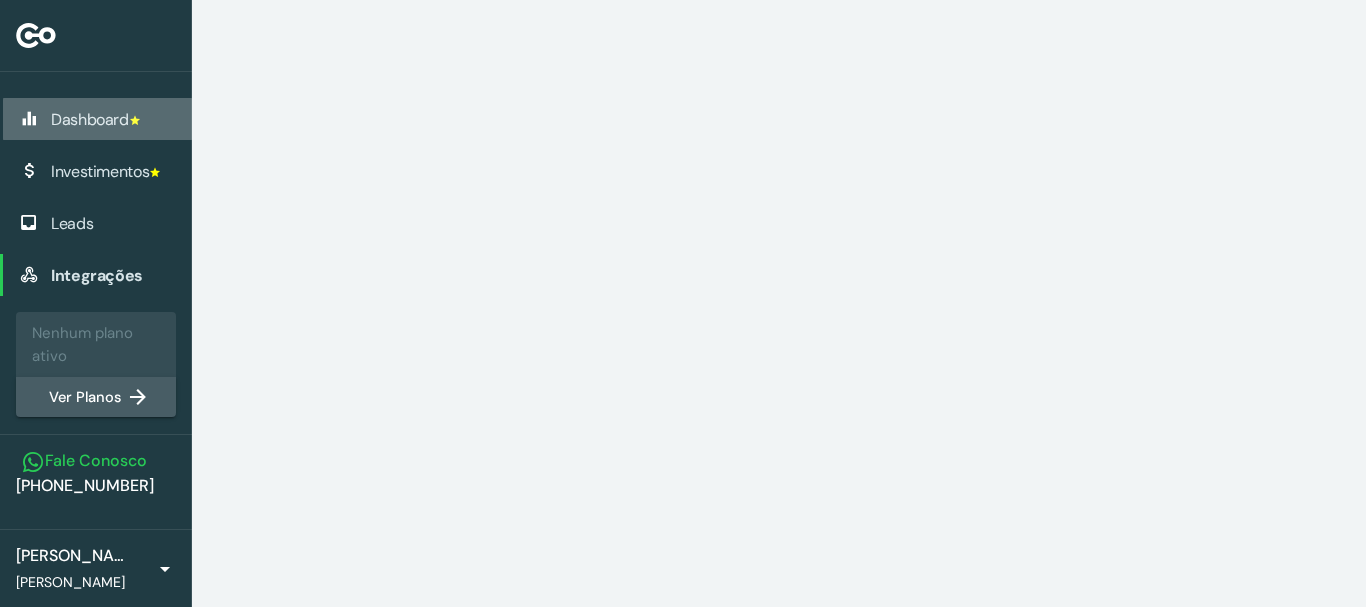 click on "Dashboard" at bounding box center (113, 119) 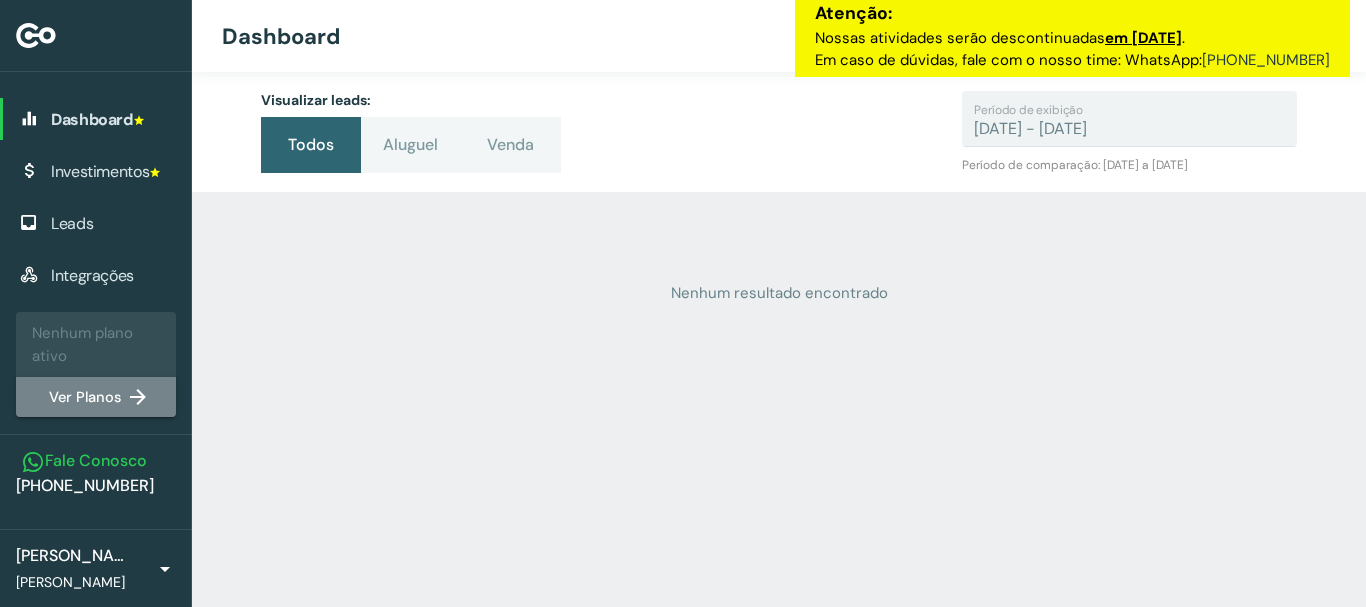 click on "Ver Planos" at bounding box center [96, 397] 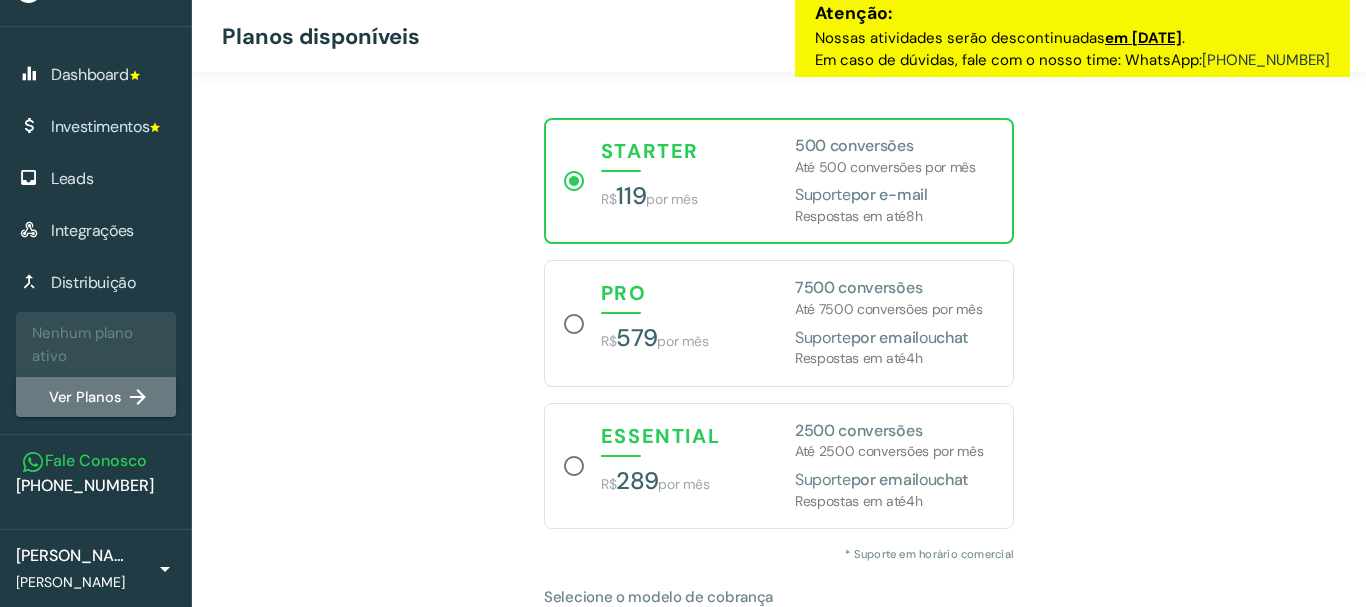 scroll, scrollTop: 70, scrollLeft: 0, axis: vertical 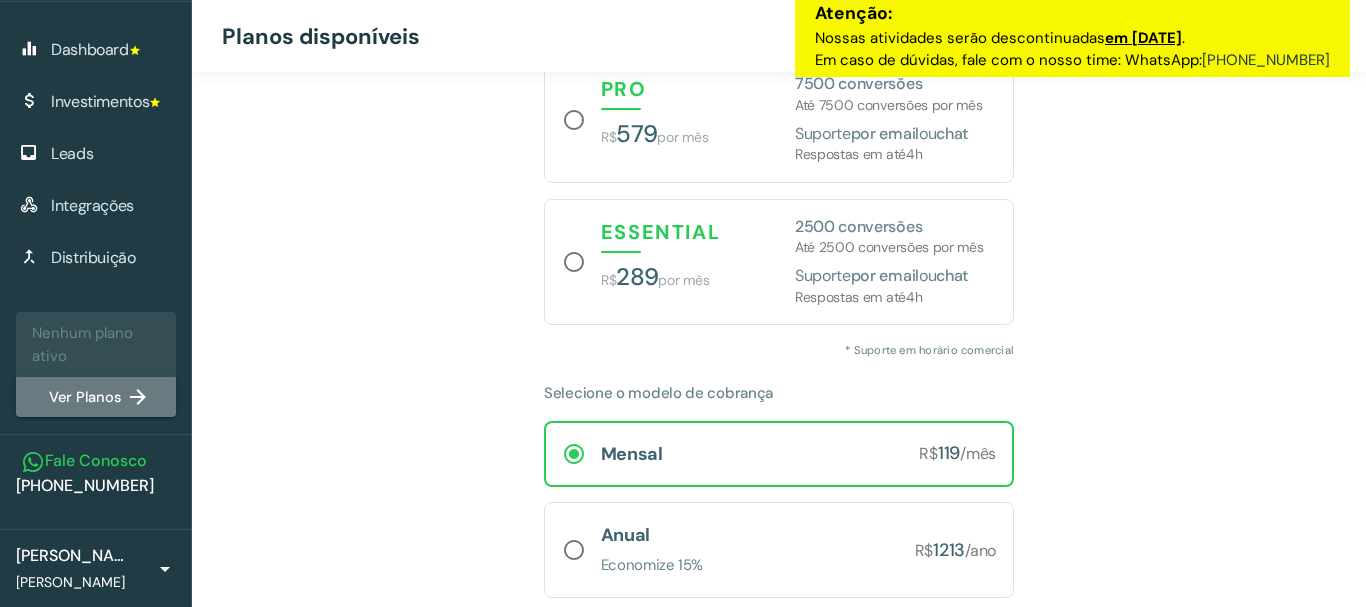 click at bounding box center [162, 568] 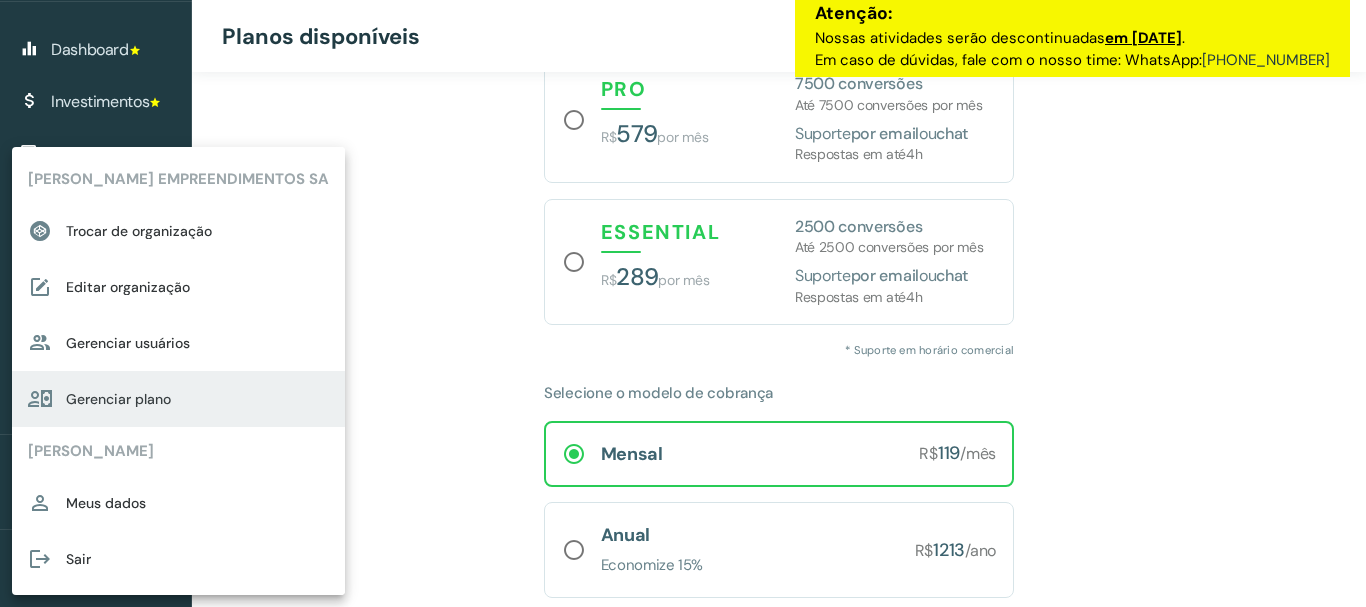 click on "Gerenciar plano" at bounding box center (197, 399) 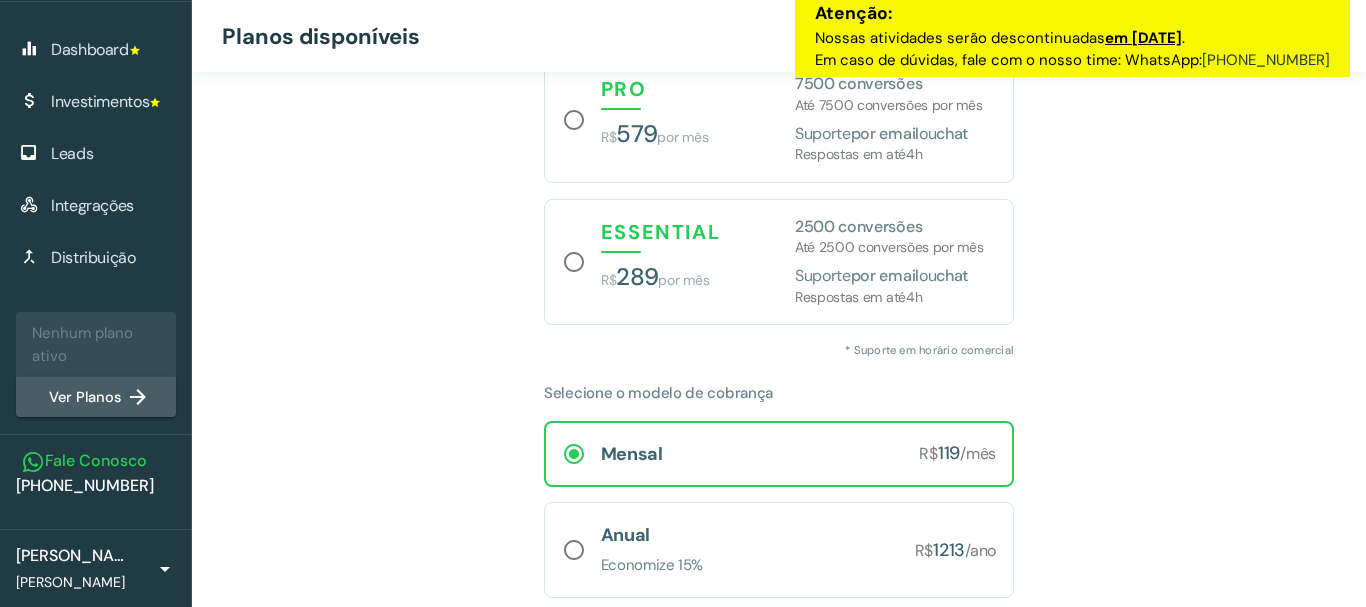 scroll, scrollTop: 0, scrollLeft: 0, axis: both 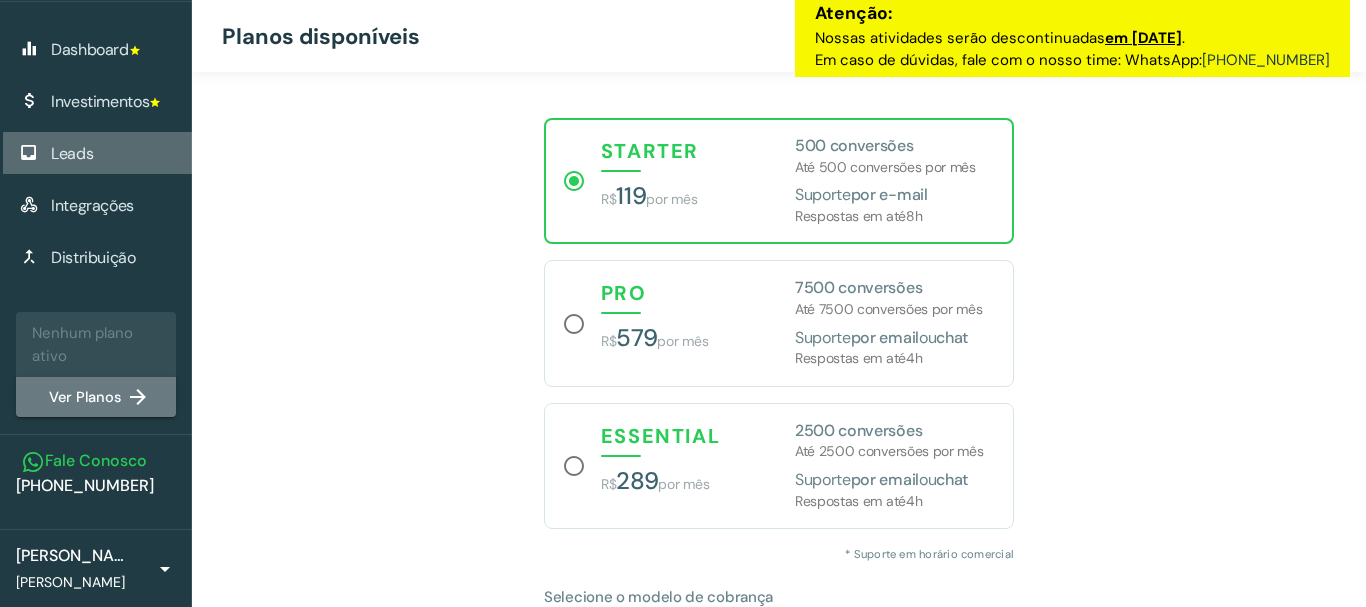 click on "Leads" at bounding box center (113, 153) 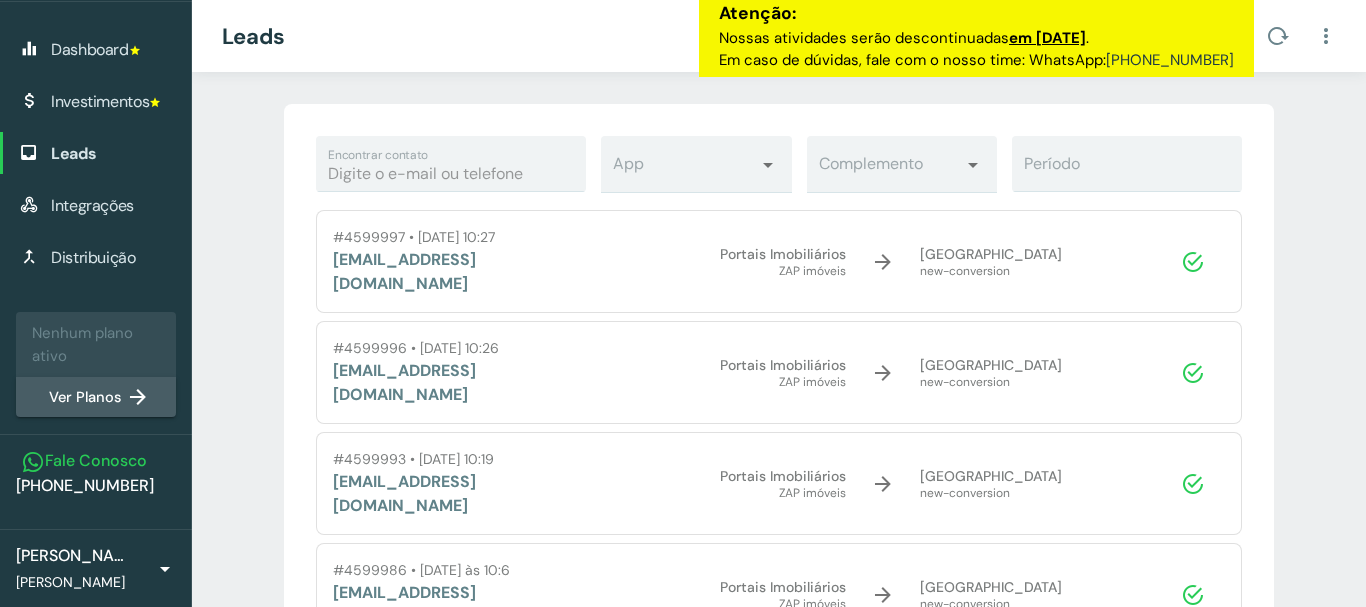 click on "Nenhum plano ativo" at bounding box center [96, 344] 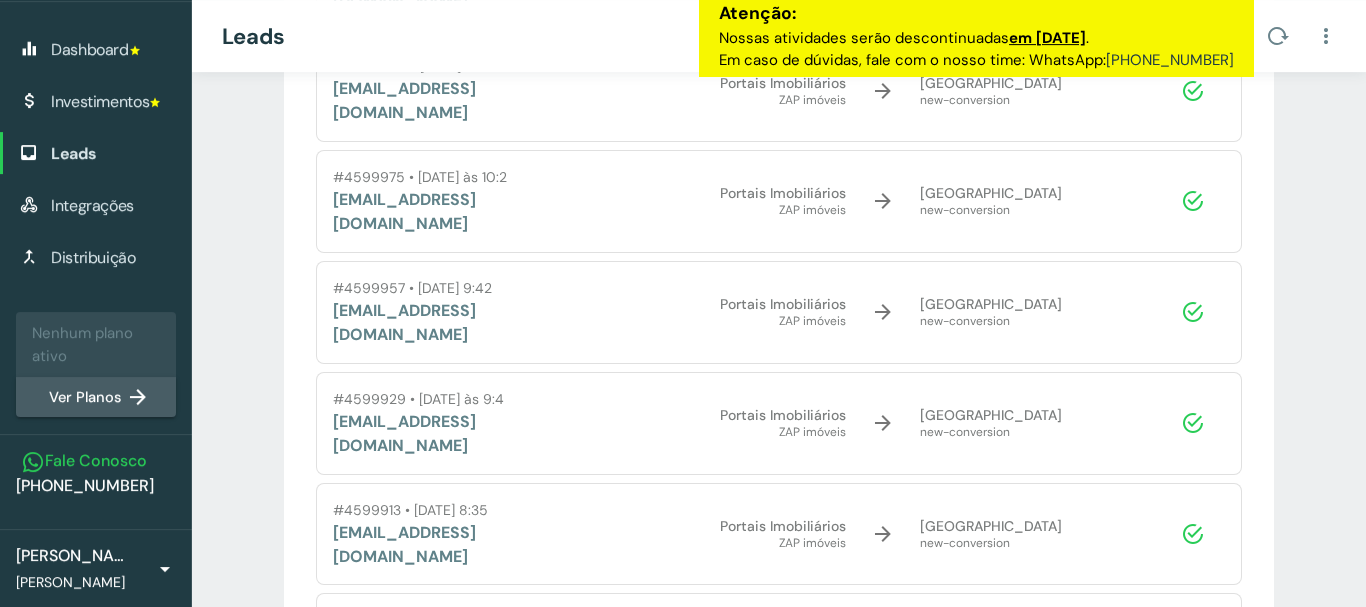 scroll, scrollTop: 612, scrollLeft: 0, axis: vertical 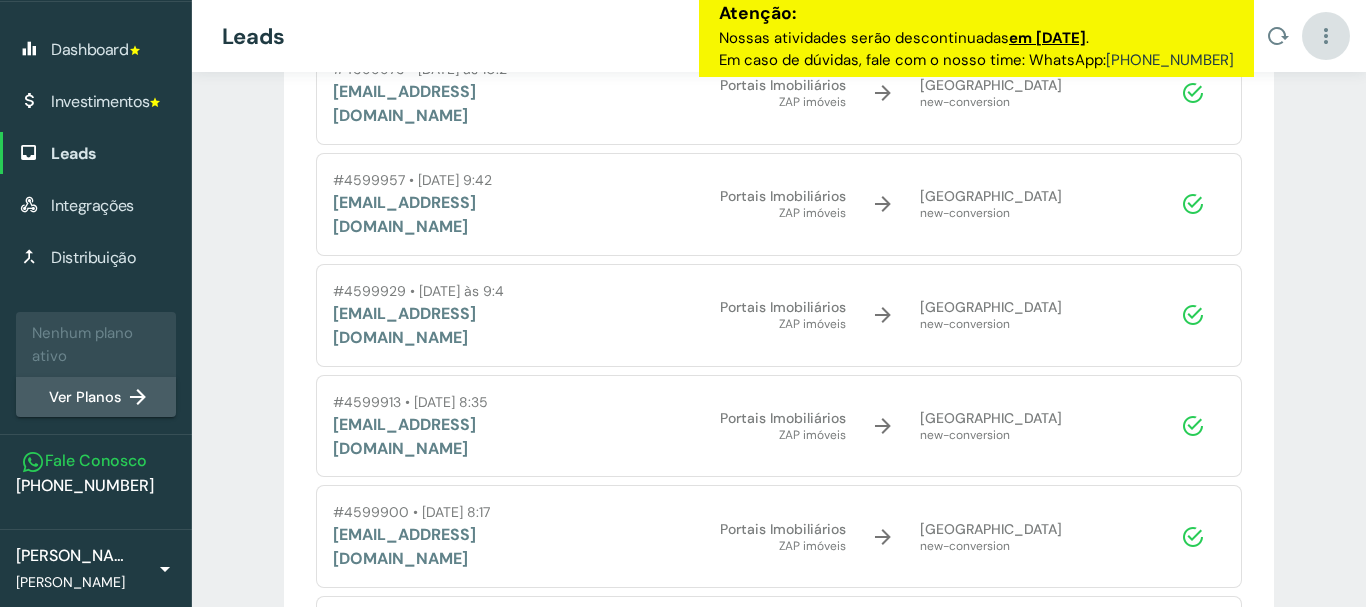 click at bounding box center [1326, 36] 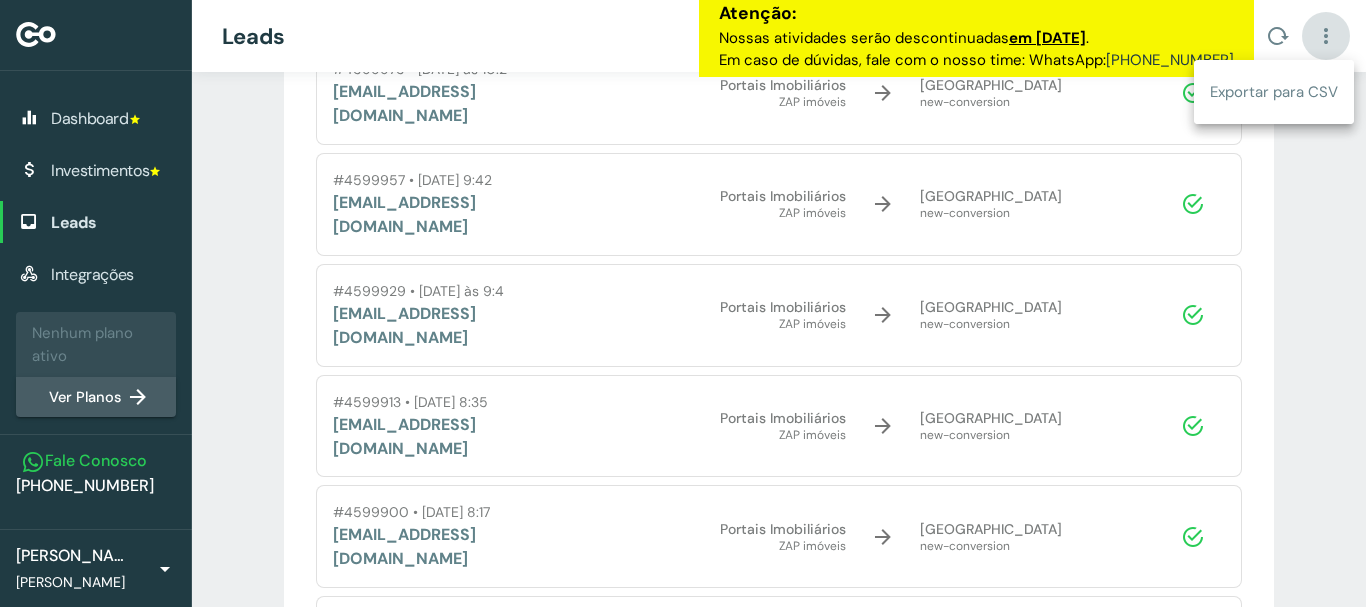 scroll, scrollTop: 0, scrollLeft: 0, axis: both 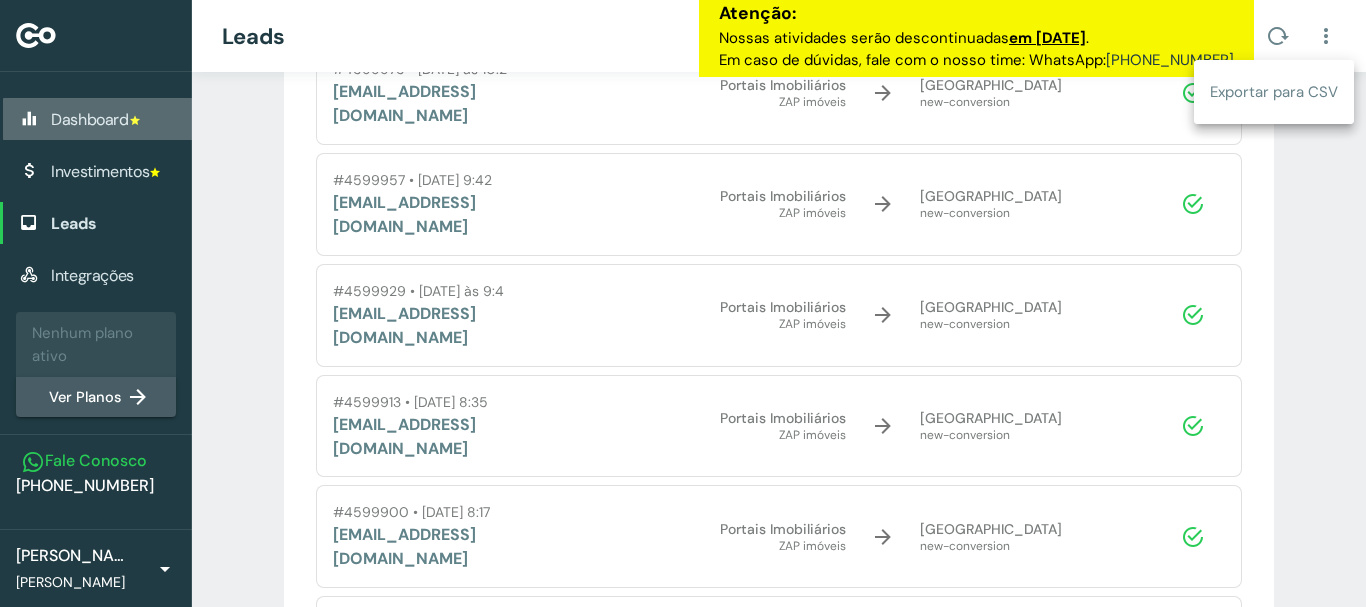 click on "Dashboard" at bounding box center (113, 119) 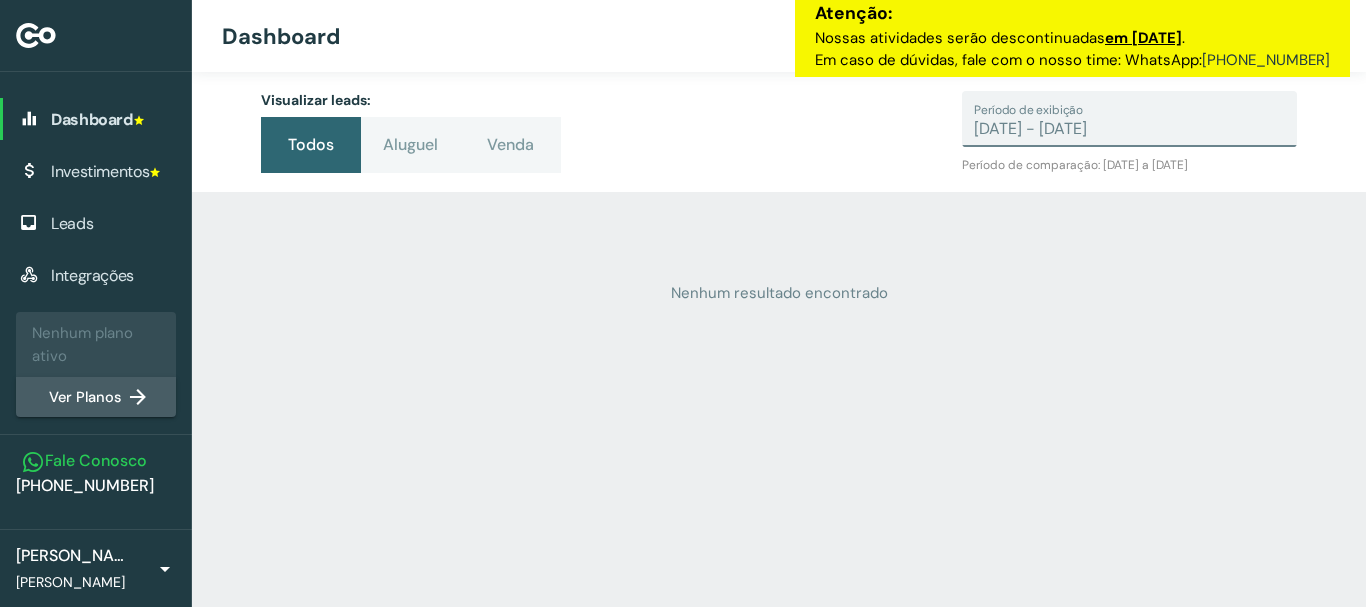 click on "01/07/25 - 03/07/25" at bounding box center [1129, 129] 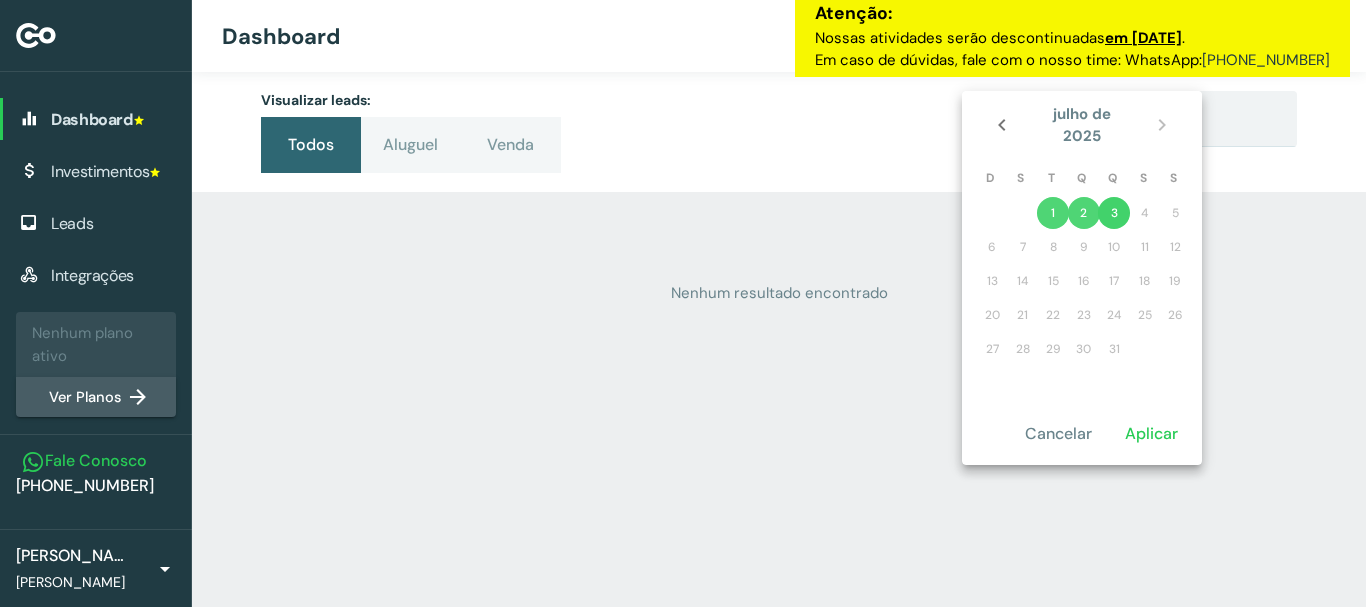 click on "Visualizar leads:  Todos   Aluguel   Venda  Período de exibição 01/07/25 - 03/07/25  Período de comparação: 27/06/2025 a 30/06/2025   Nenhum resultado encontrado" at bounding box center [779, 339] 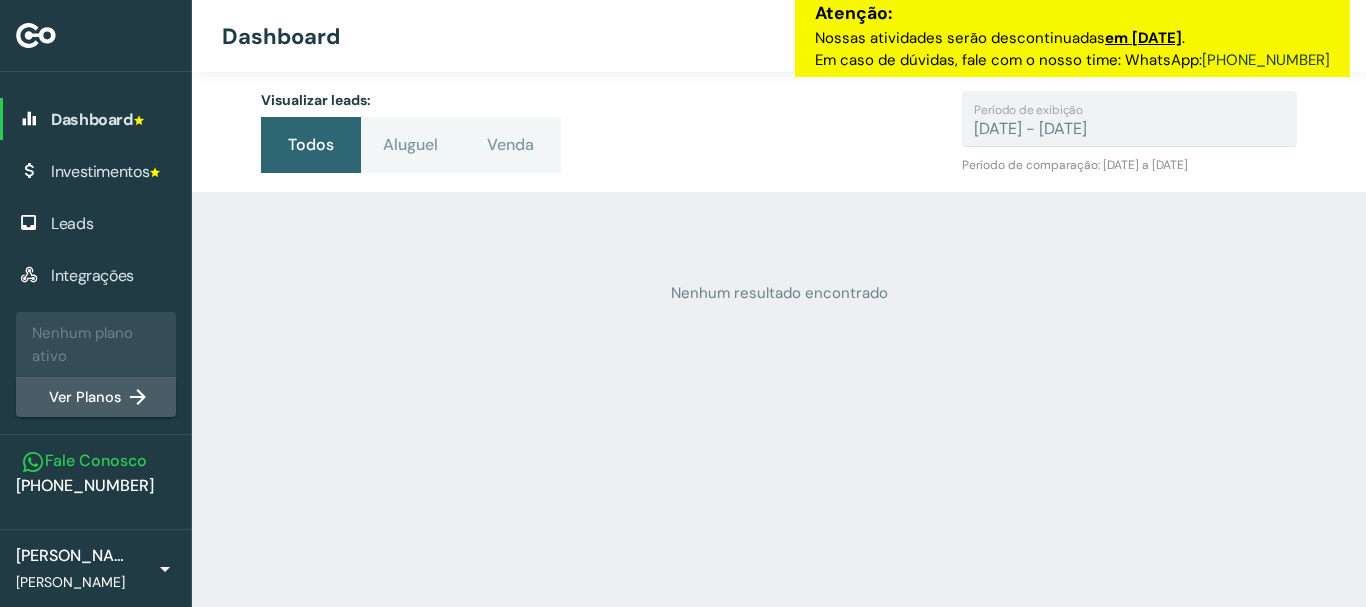 click at bounding box center (36, 35) 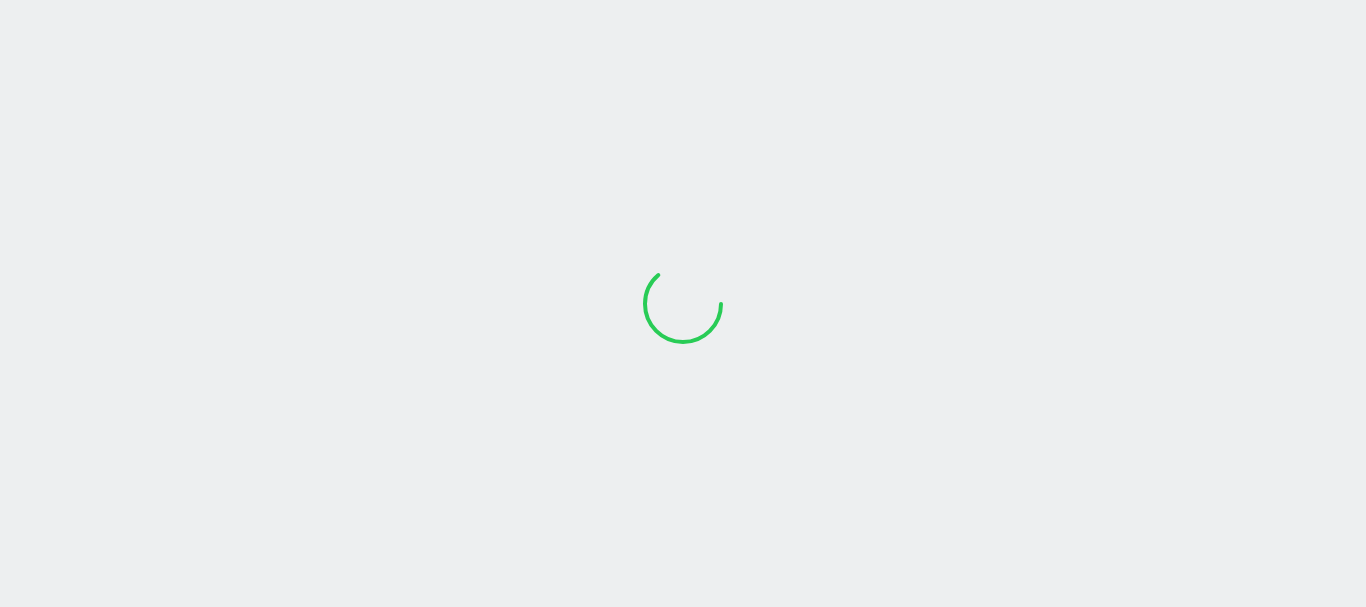 scroll, scrollTop: 0, scrollLeft: 0, axis: both 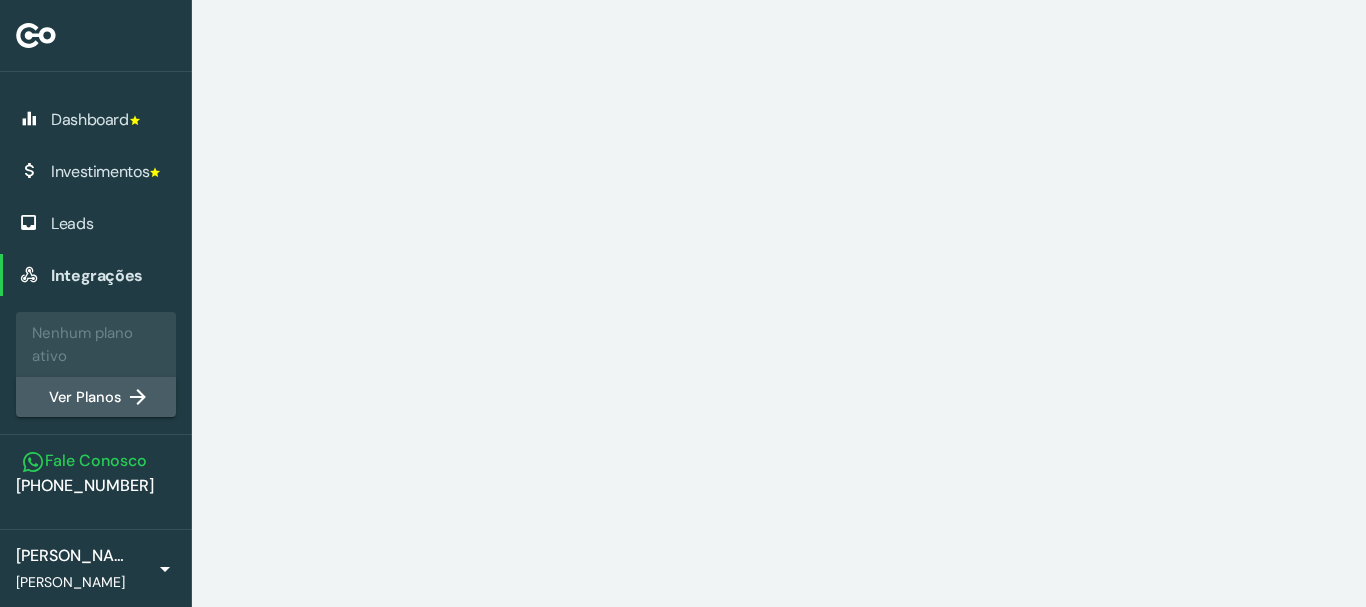 click on "[PHONE_NUMBER]" at bounding box center (85, 485) 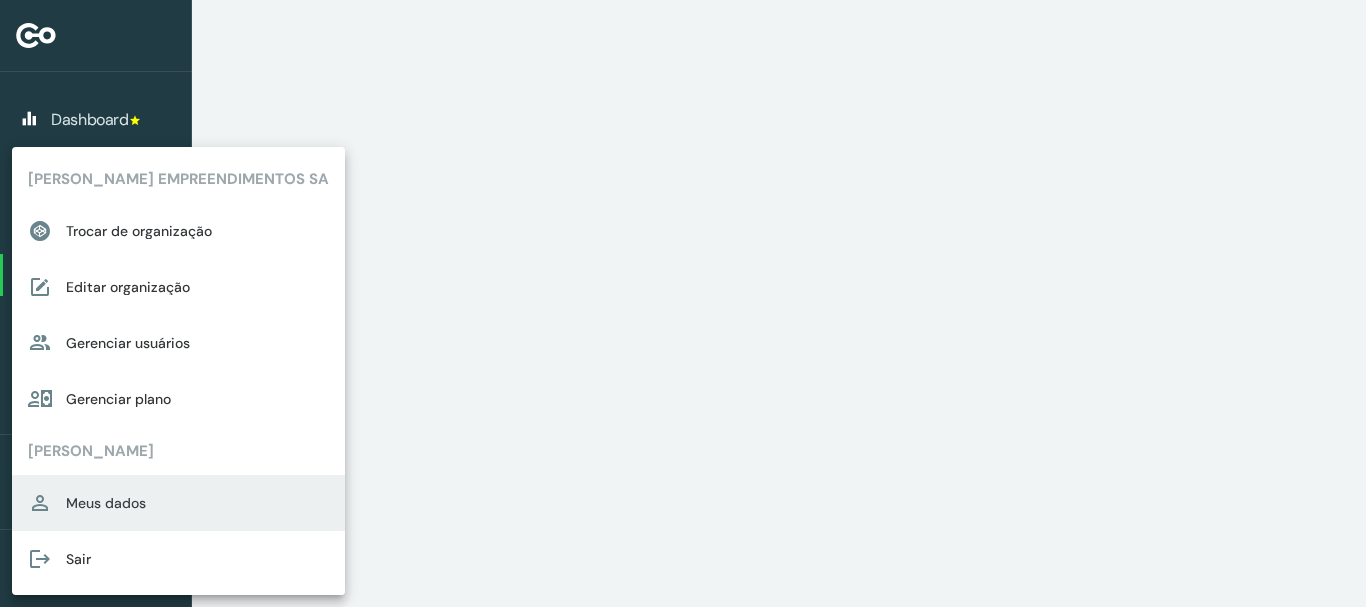 click on "Meus dados" at bounding box center [197, 503] 